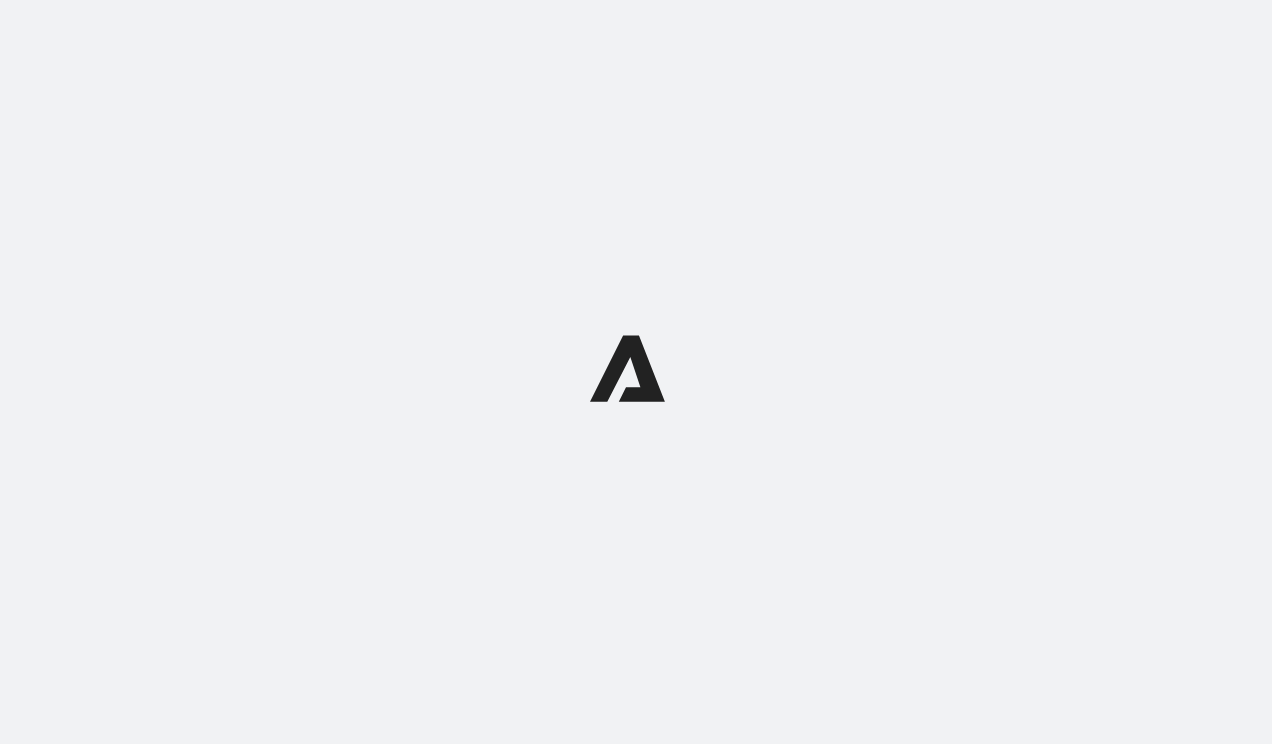 scroll, scrollTop: 0, scrollLeft: 0, axis: both 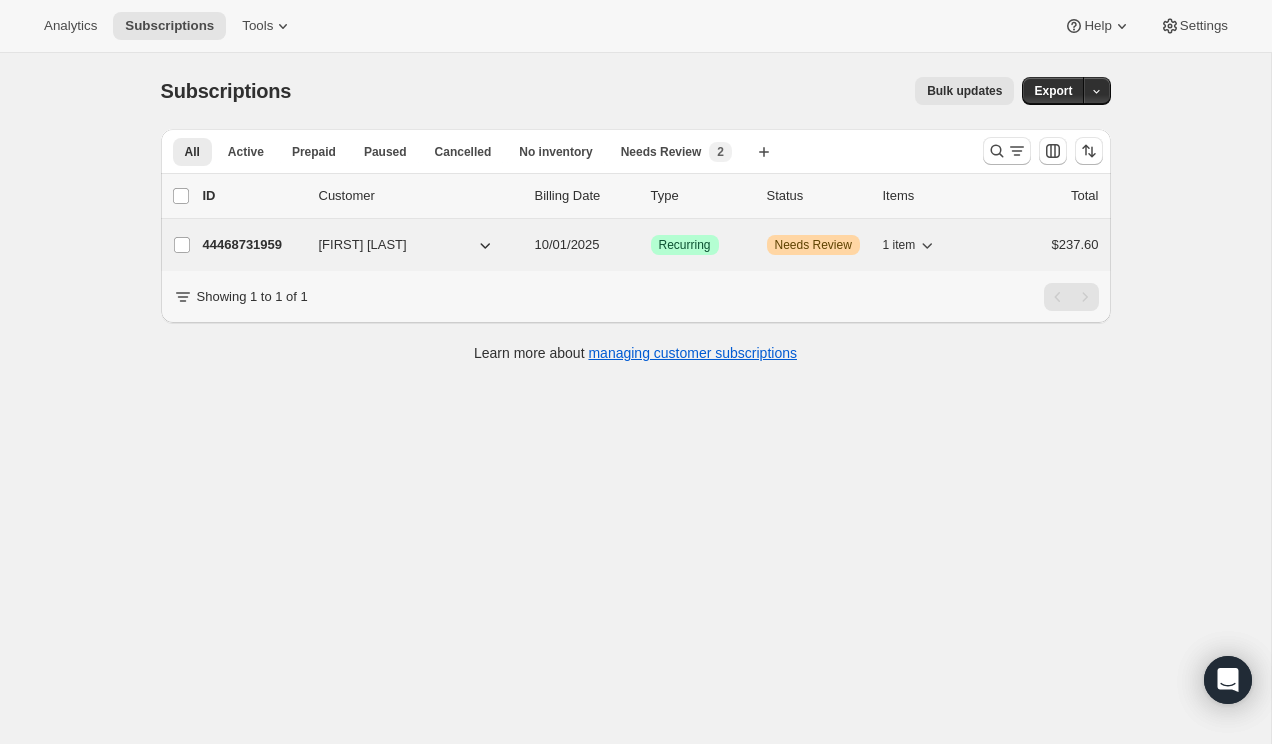 click on "44468731959 [FIRST] [LAST] [DATE] Success Recurring Warning Needs Review 1 item $237.60" at bounding box center [651, 245] 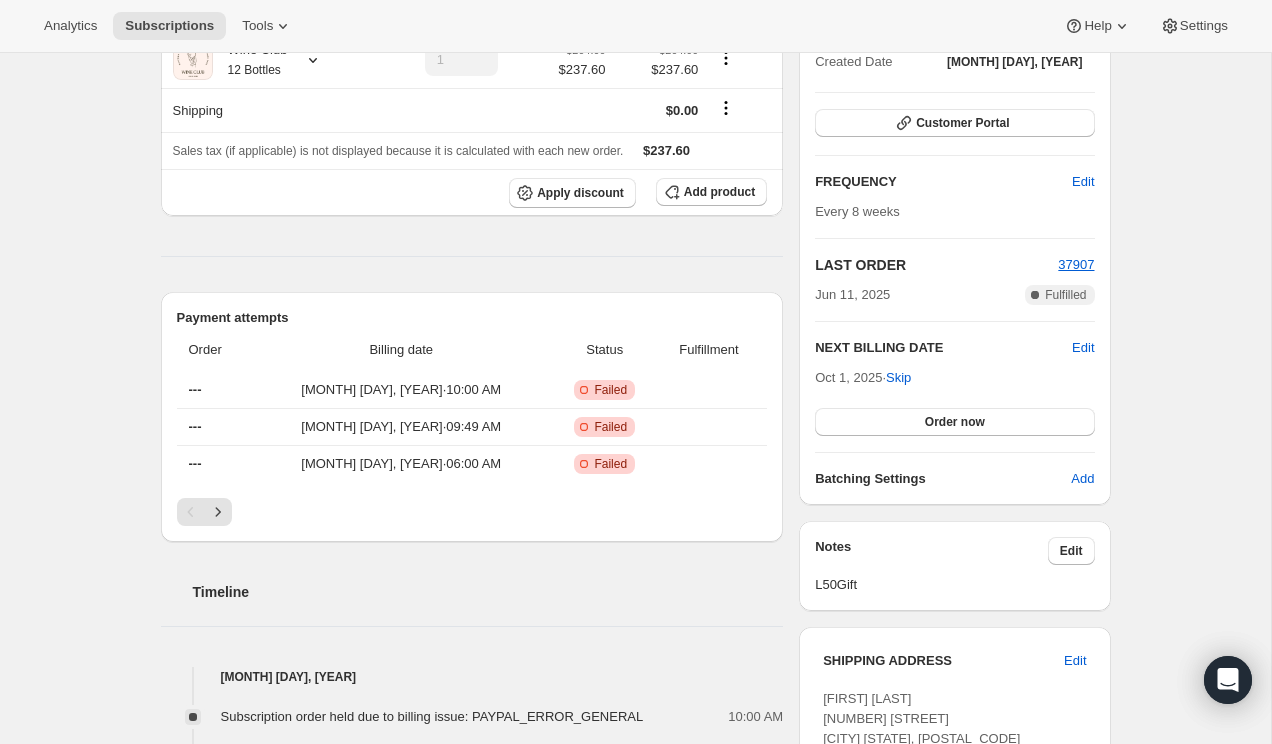 scroll, scrollTop: 429, scrollLeft: 0, axis: vertical 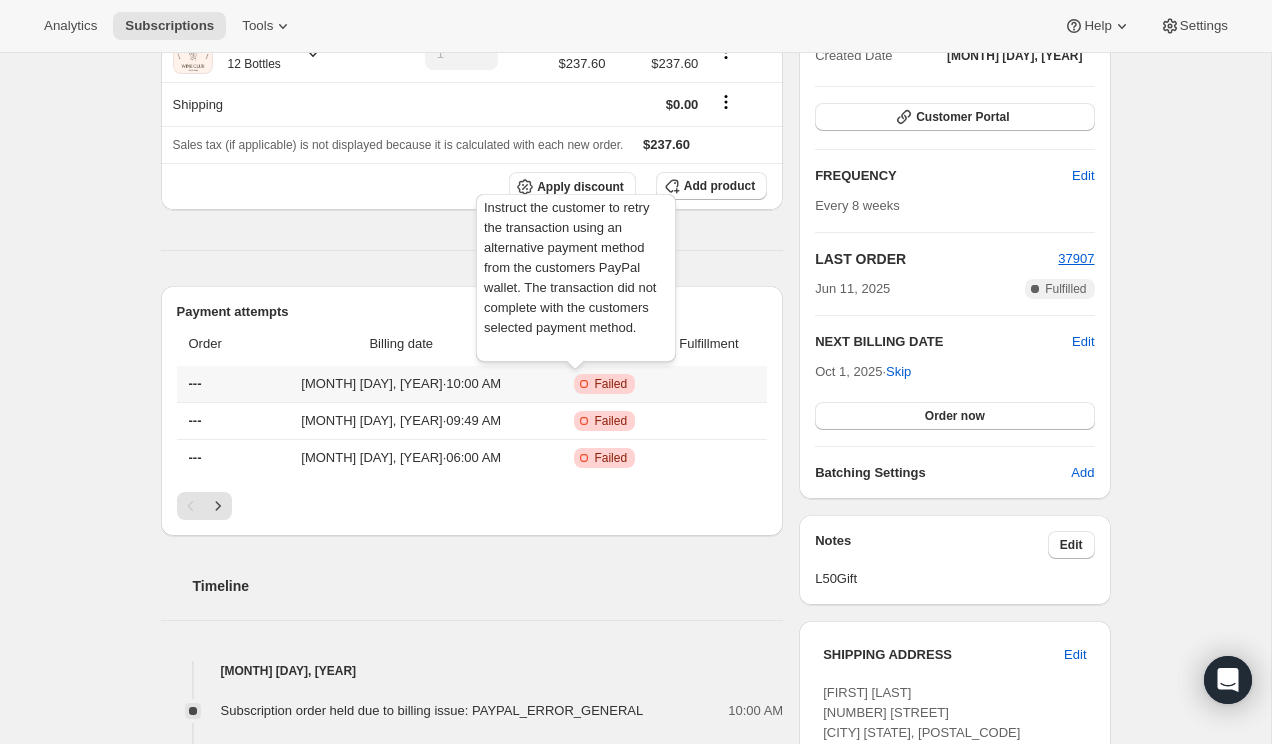 click on "Instruct the customer to retry the transaction using an alternative payment method from the customers PayPal wallet. The transaction did not complete with the customers selected payment method." at bounding box center (576, 282) 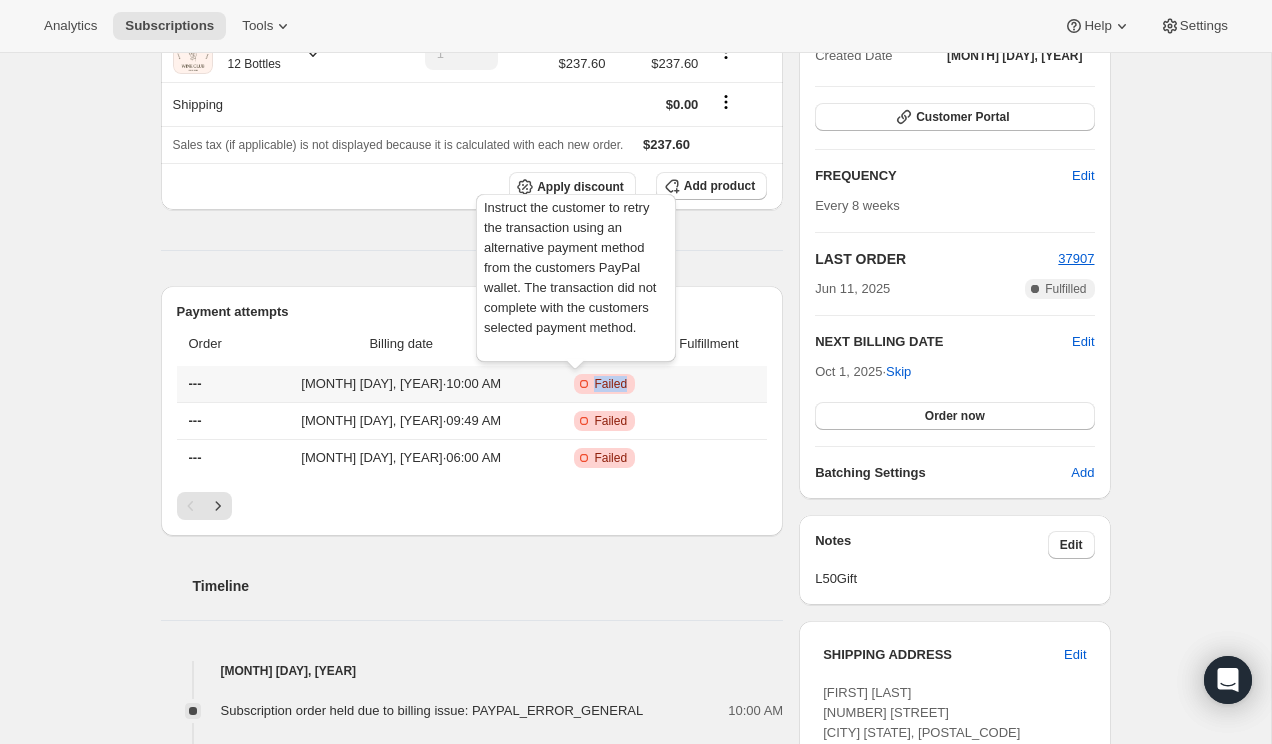 click on "Failed" at bounding box center [610, 384] 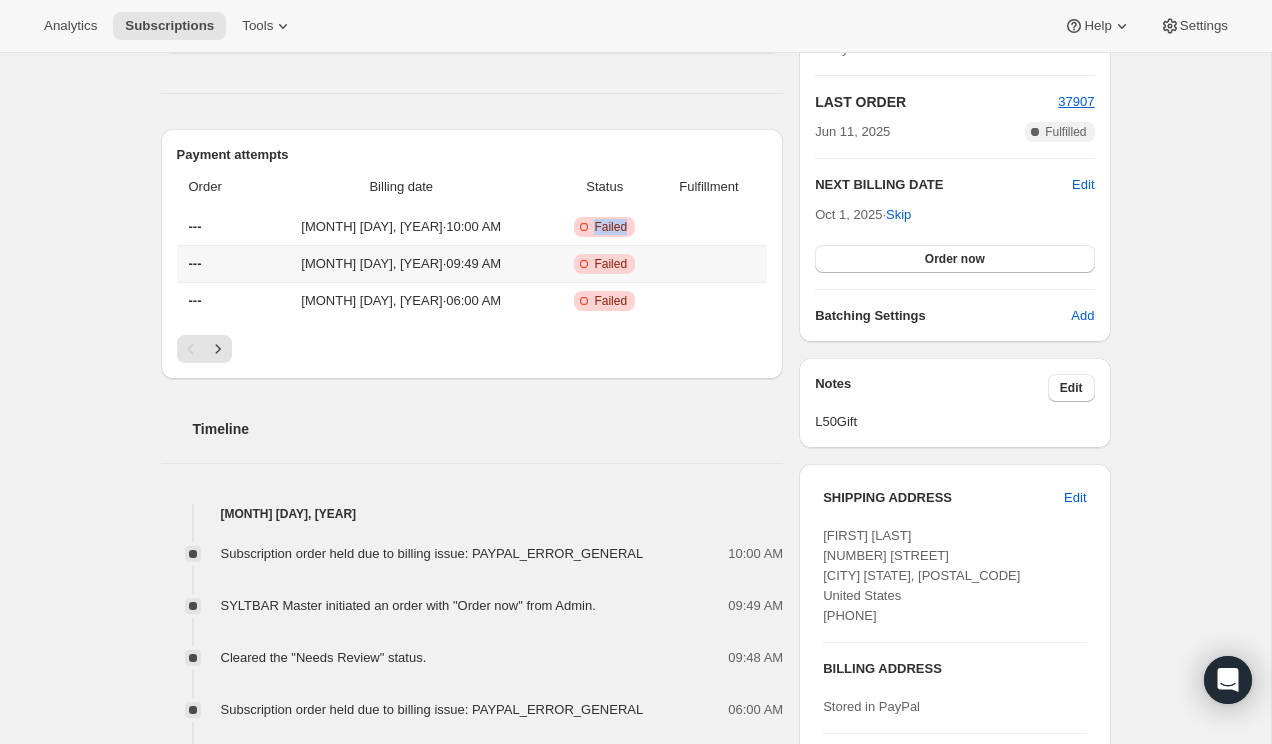 scroll, scrollTop: 588, scrollLeft: 0, axis: vertical 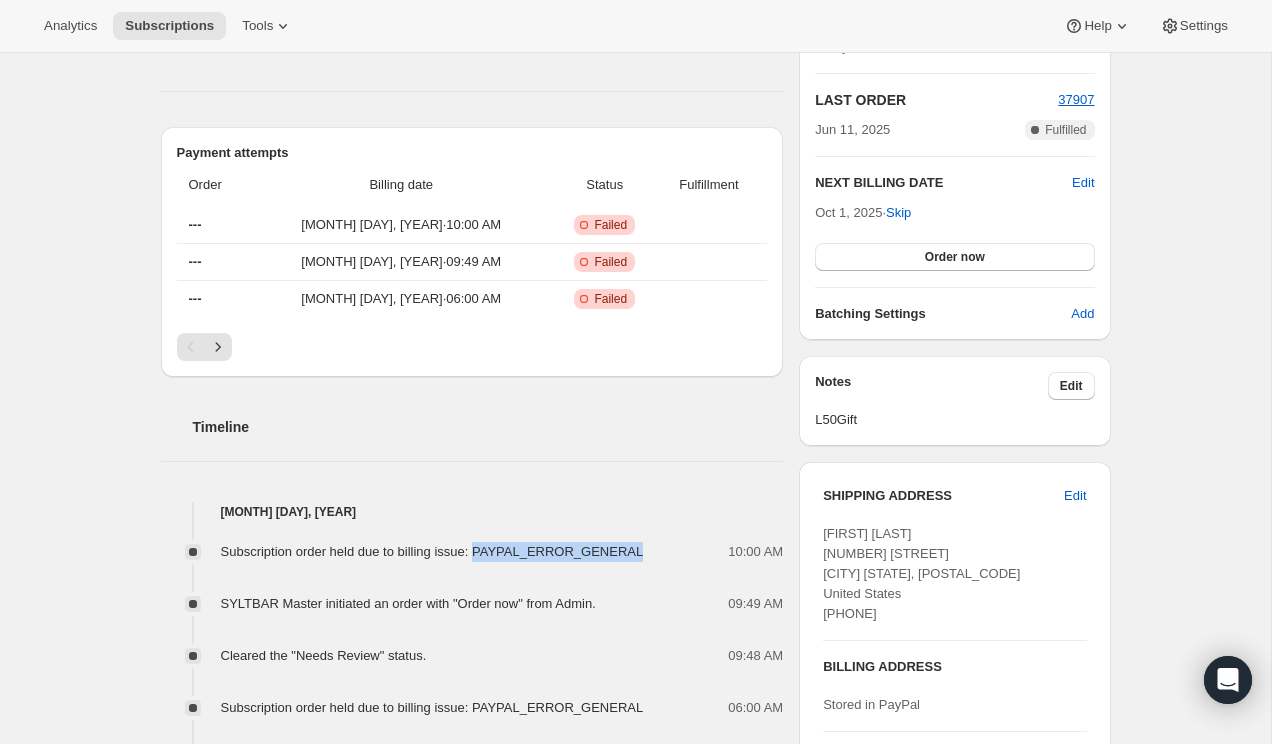 drag, startPoint x: 653, startPoint y: 554, endPoint x: 491, endPoint y: 555, distance: 162.00308 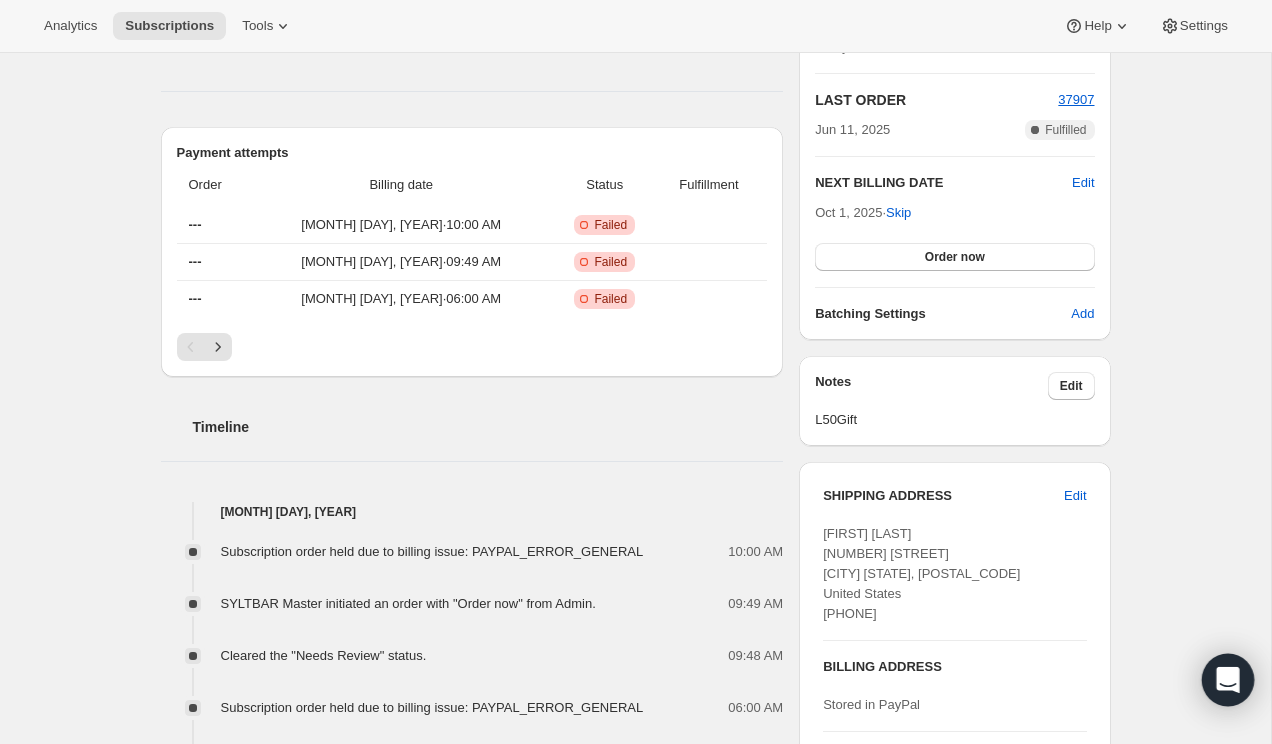 click 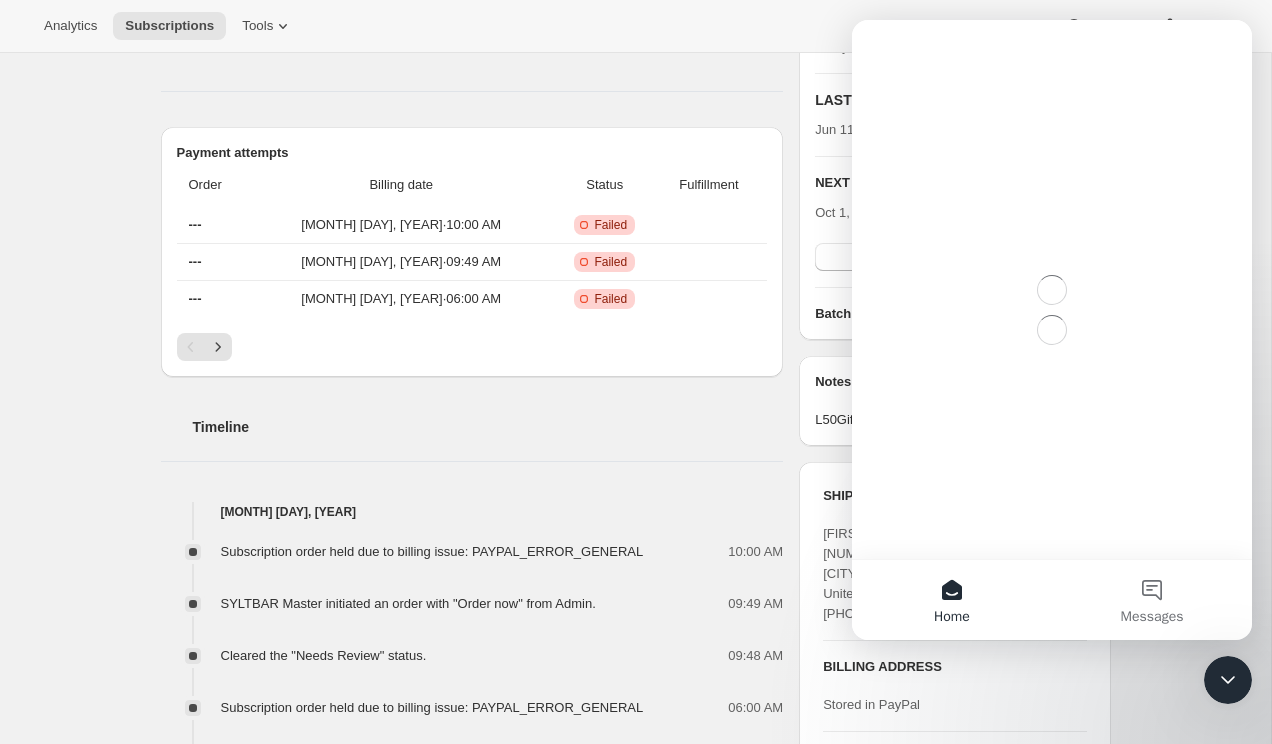 scroll, scrollTop: 0, scrollLeft: 0, axis: both 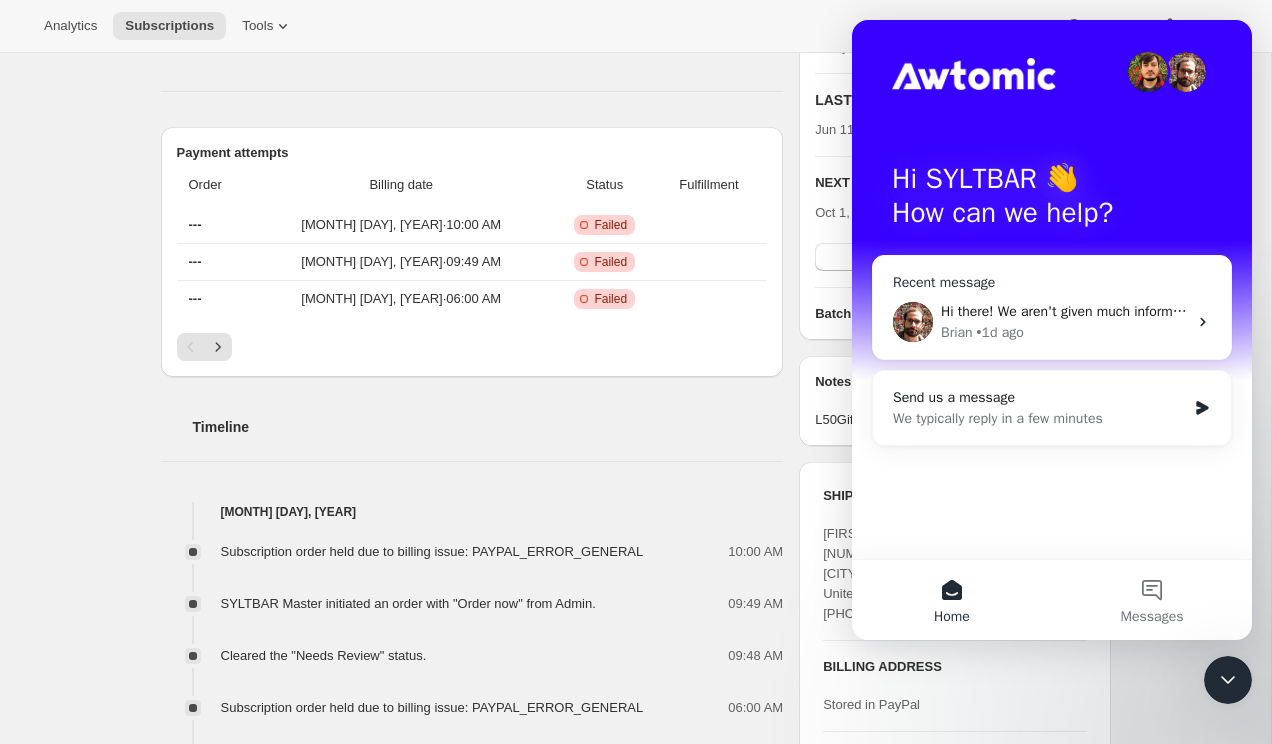 click on "Hi there! We aren't given much information about the paypal general error. You might be able to check in the paypal account for more details on the transaction but Shopify/Paypal don't surface that information to Awtomic" at bounding box center (1618, 311) 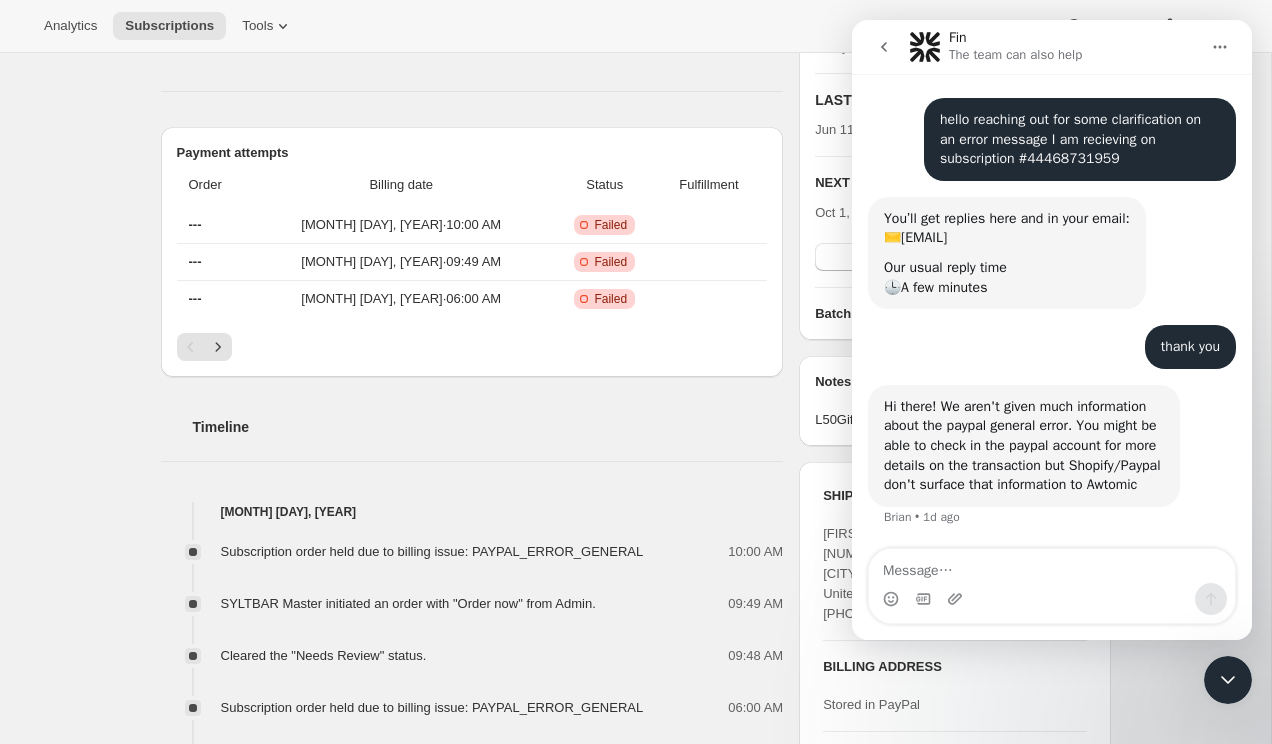 scroll, scrollTop: 98, scrollLeft: 0, axis: vertical 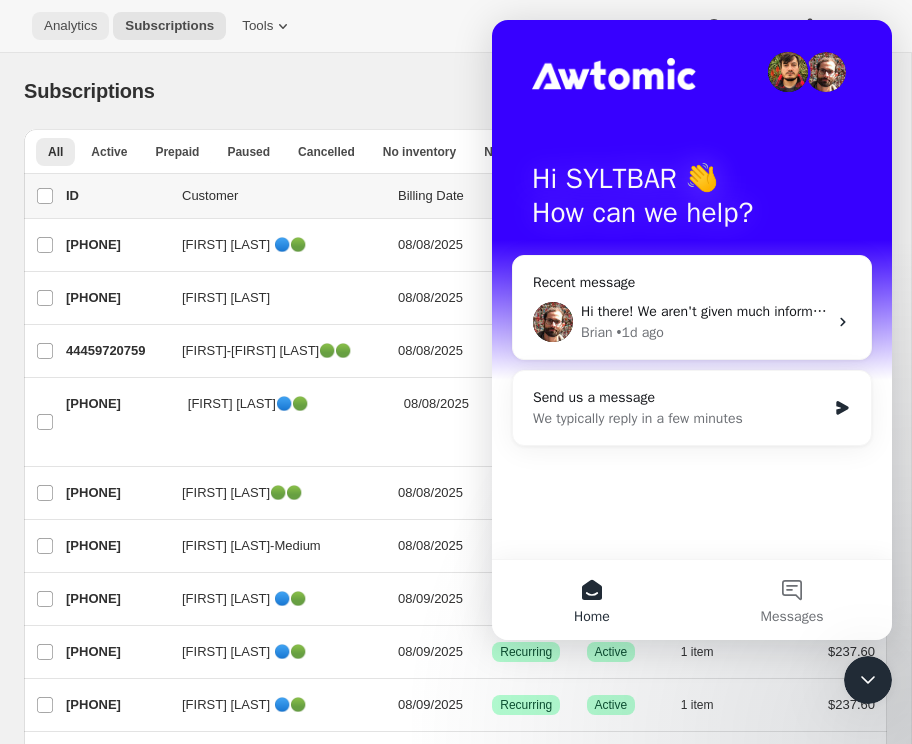 click on "Analytics" at bounding box center [70, 26] 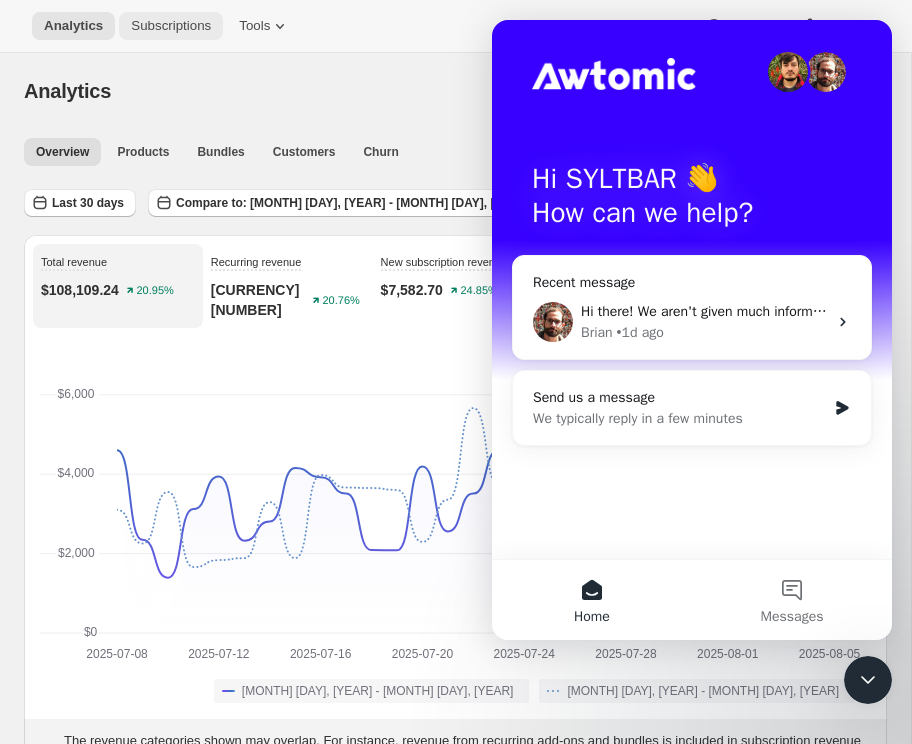 click on "Subscriptions" at bounding box center [171, 26] 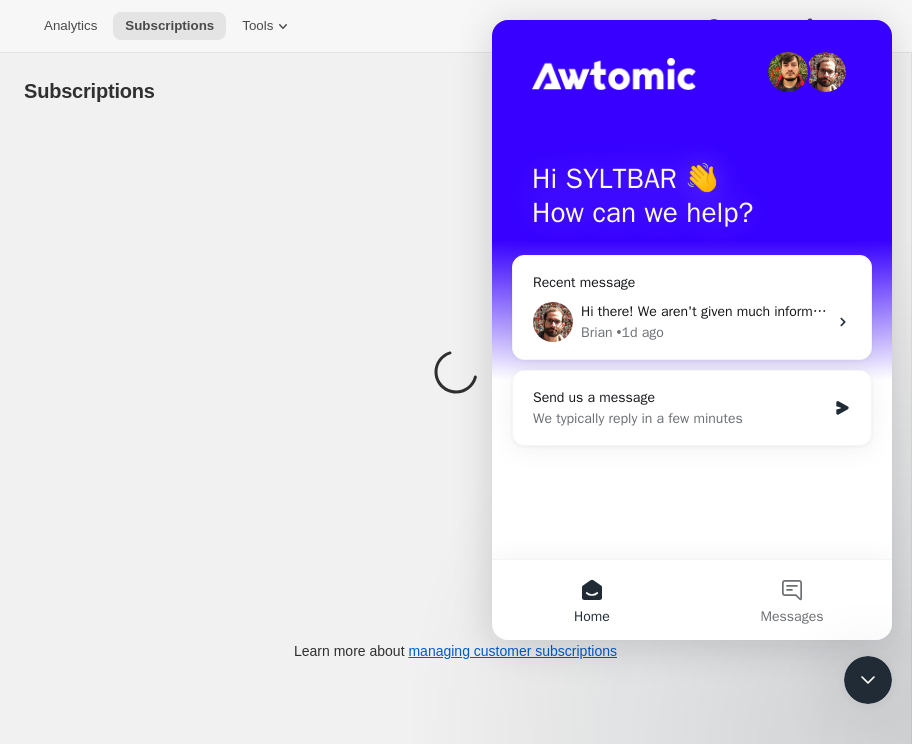 click 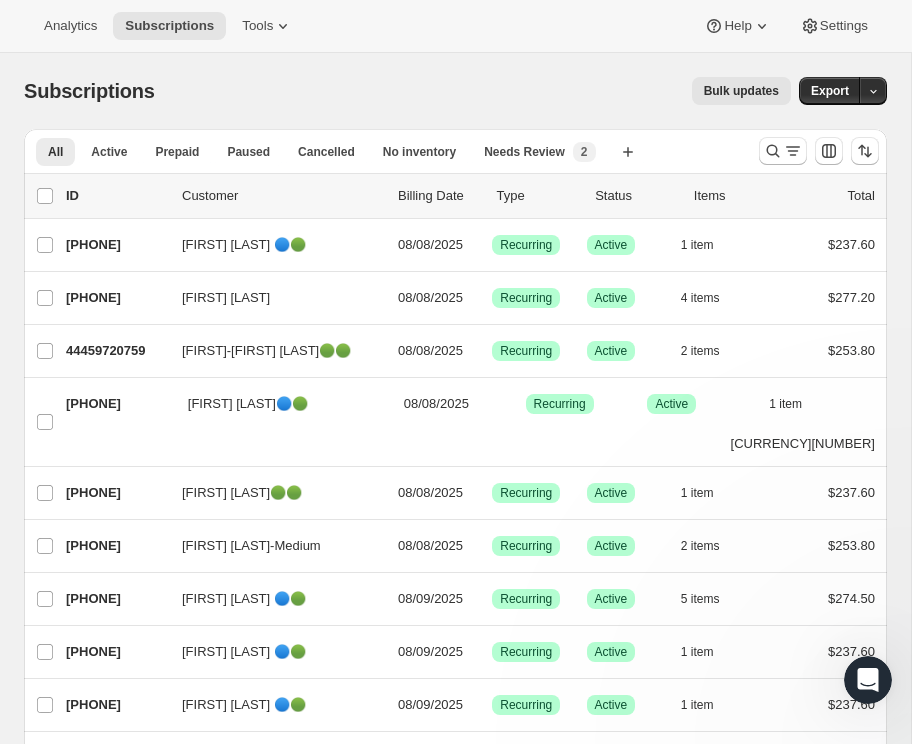 scroll, scrollTop: 0, scrollLeft: 0, axis: both 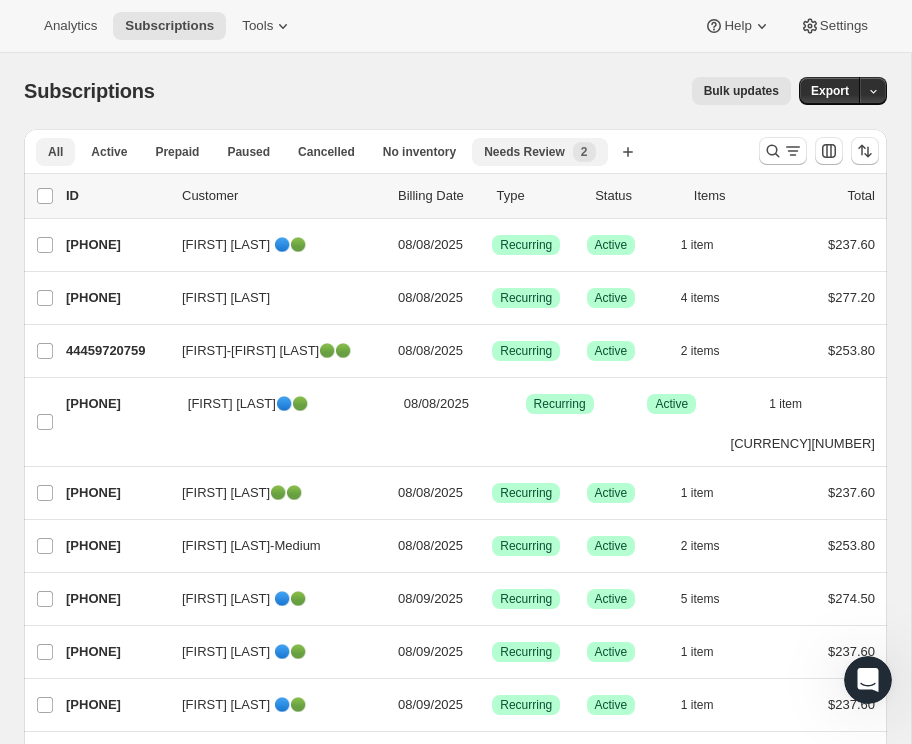 click on "Needs Review New 2" at bounding box center [539, 152] 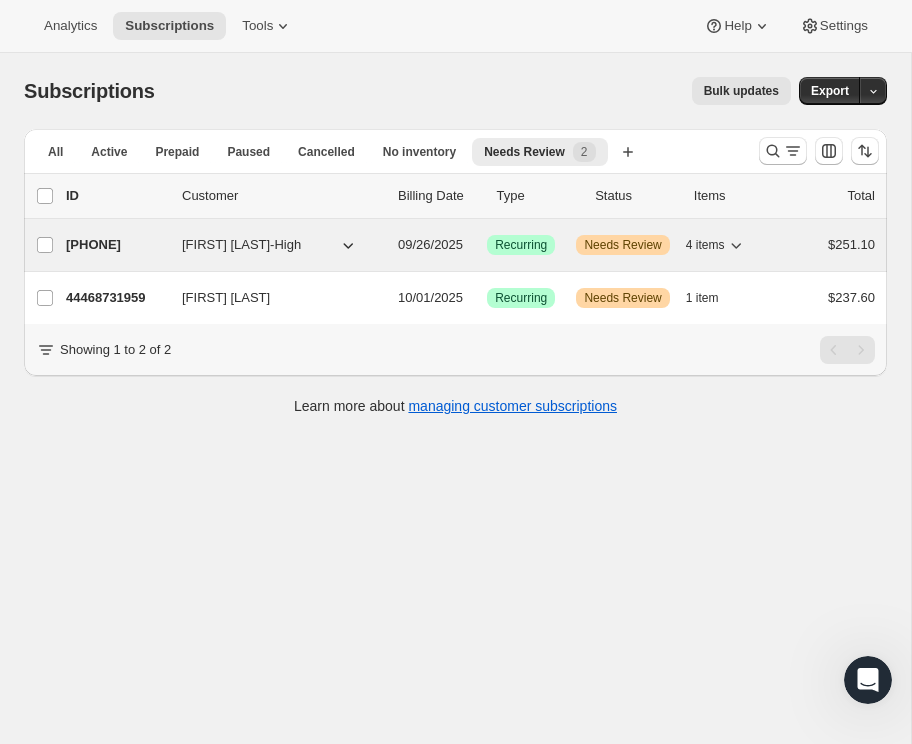click on "[FIRST] [LAST]-High" at bounding box center (241, 245) 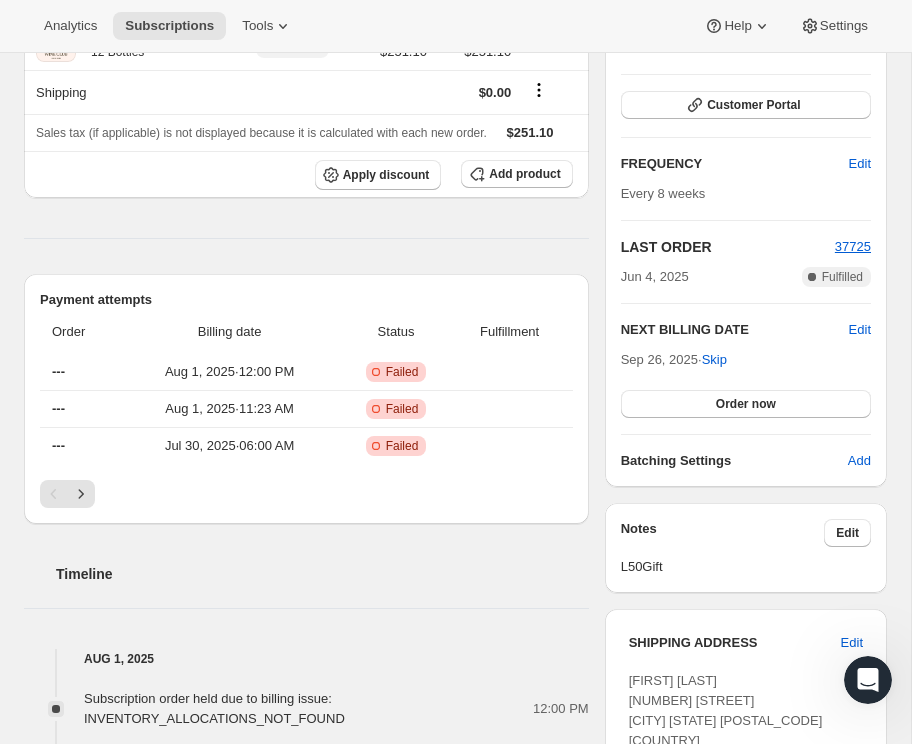scroll, scrollTop: 419, scrollLeft: 0, axis: vertical 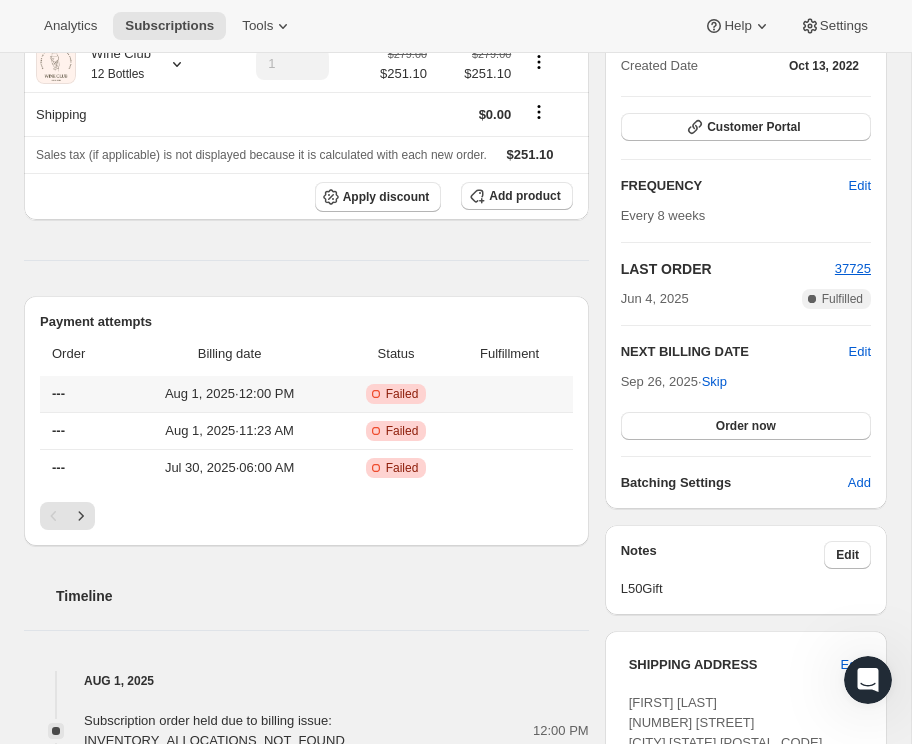 click on "Critical Incomplete Failed" at bounding box center (396, 394) 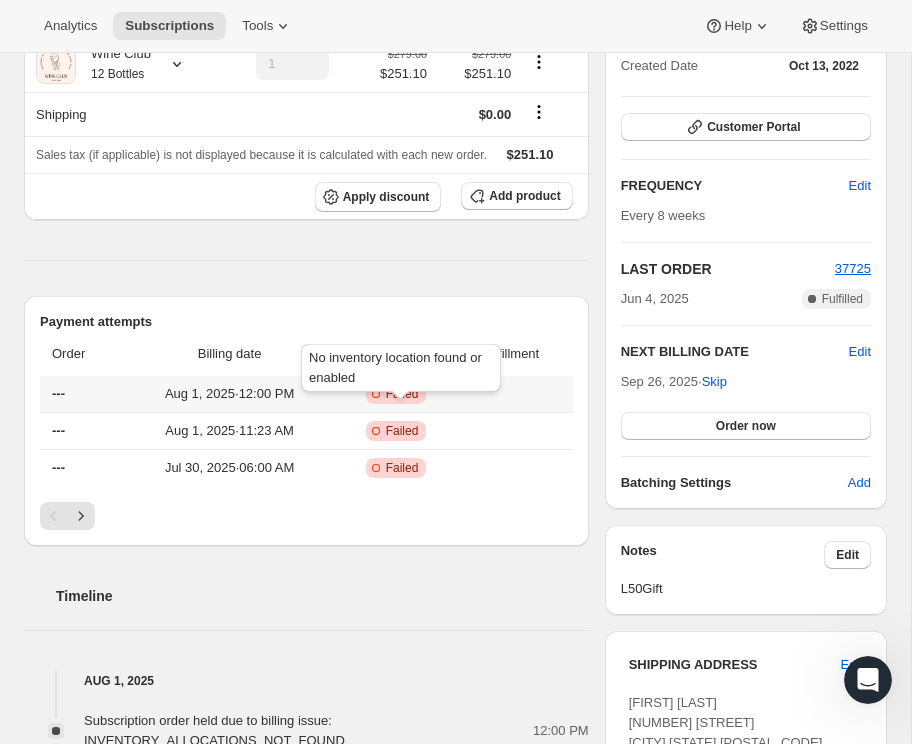 click on "Failed" at bounding box center (402, 394) 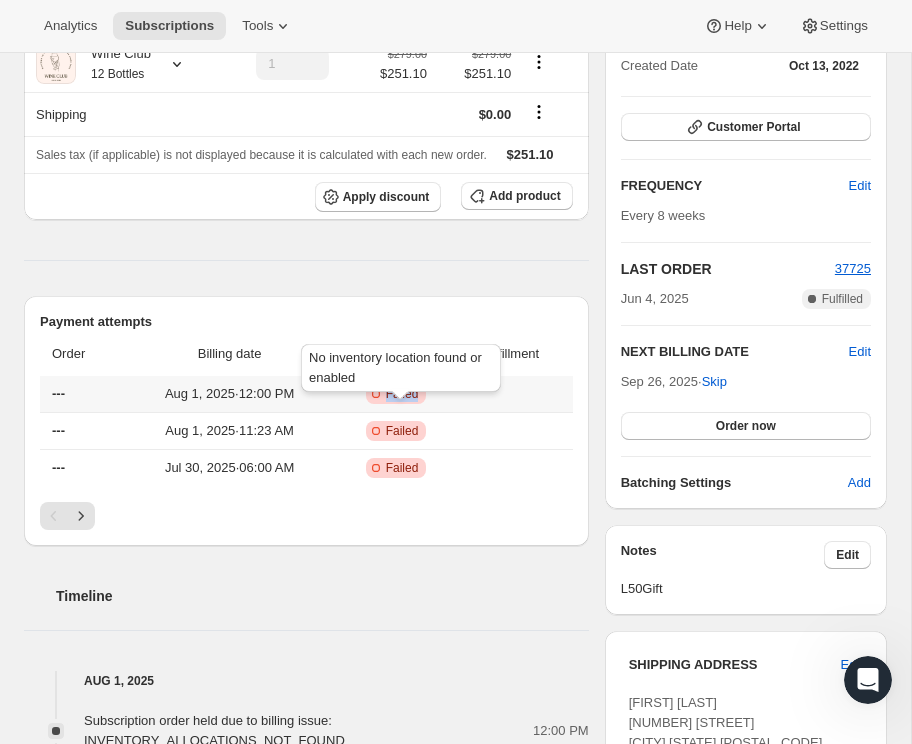 click on "Failed" at bounding box center [402, 394] 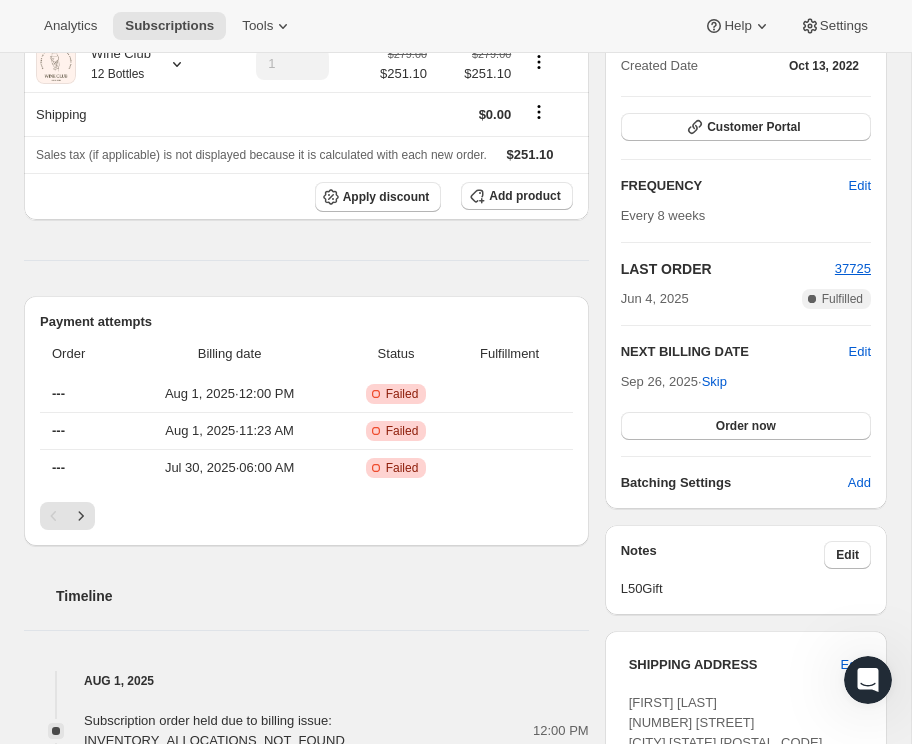 click on "Product Quantity Unit Price Price Wine Club 12 Bottles 1 [CURRENCY]279.00 [CURRENCY]251.10 [CURRENCY]279.00 [CURRENCY]251.10 Shipping [CURRENCY]0.00 Sales tax (if applicable) is not displayed because it is calculated with each new order.   [CURRENCY]251.10 Apply discount Add product Payment attempts Order Billing date Status Fulfillment --- [MONTH] 1, [YEAR]  ·  12:00 PM Critical Incomplete Failed --- [MONTH] 1, [YEAR]  ·  11:23 AM Critical Incomplete Failed --- [MONTH] 30, [YEAR]  ·  06:00 AM Critical Incomplete Failed Timeline [MONTH] 1, [YEAR] Subscription order held due to billing issue: INVENTORY_ALLOCATIONS_NOT_FOUND 12:00 PM SYLTBAR Master initiated an order with "Order now" from Admin. 11:23 AM Cleared the "Needs Review" status. 11:23 AM Price of 4 products updated via APP .   View bulk process Mr SYLTBAR - Premium Prosecco Old price:  [CURRENCY]21.00 New price:  [CURRENCY]22.00 Mrs SYLTBAR - Sparkling Rosé Old price:  [CURRENCY]24.00 New price:  [CURRENCY]25.00 SILK - Friulano 2023 - White Wine Old price:  [CURRENCY]25.00 New price:  [CURRENCY]26.00 WHITE LINEN - Pinot Grigio 2024 - White Wine Old price:  [CURRENCY]23.00 New price:" at bounding box center [306, 738] 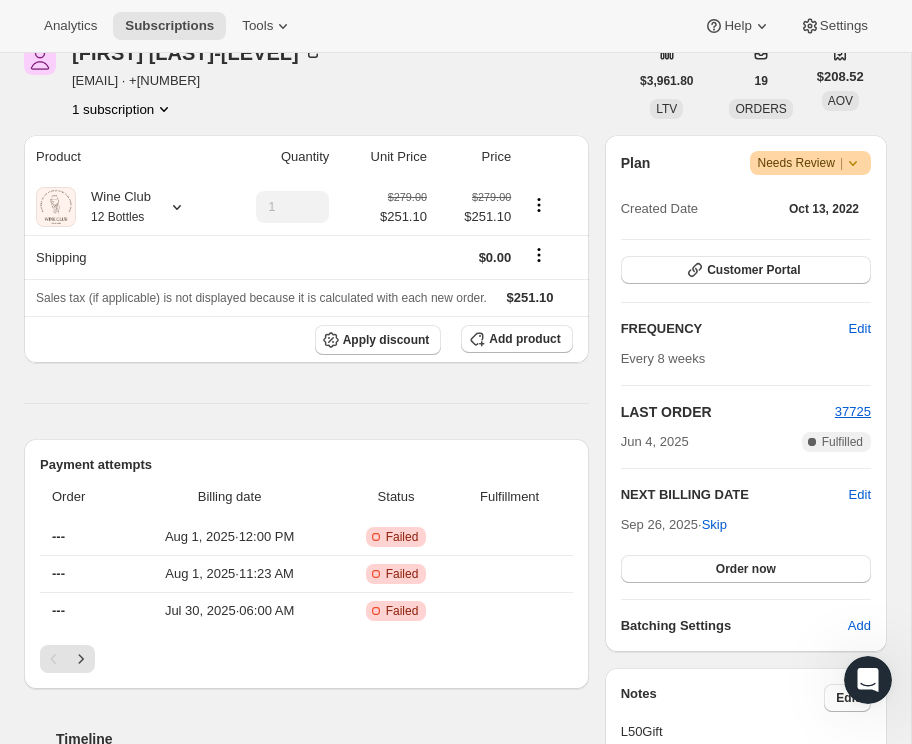 scroll, scrollTop: 278, scrollLeft: 0, axis: vertical 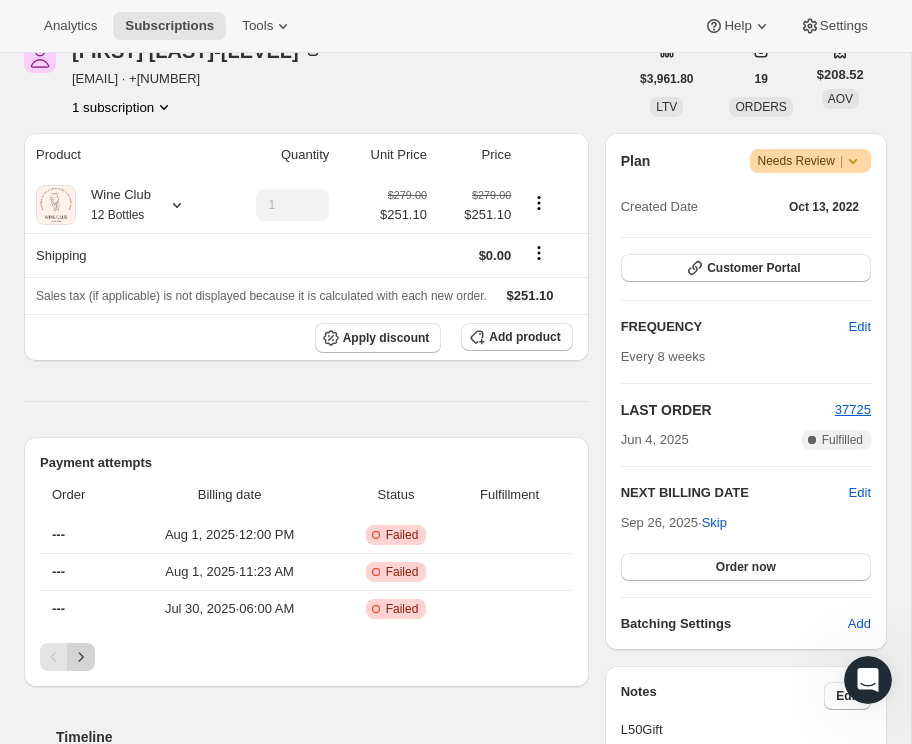 click 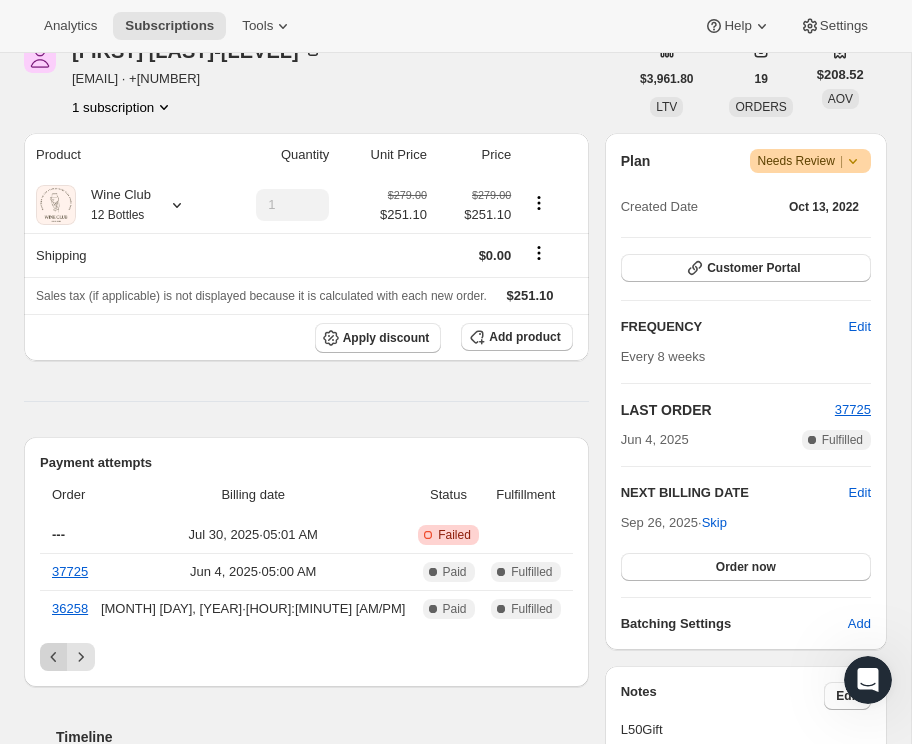 click 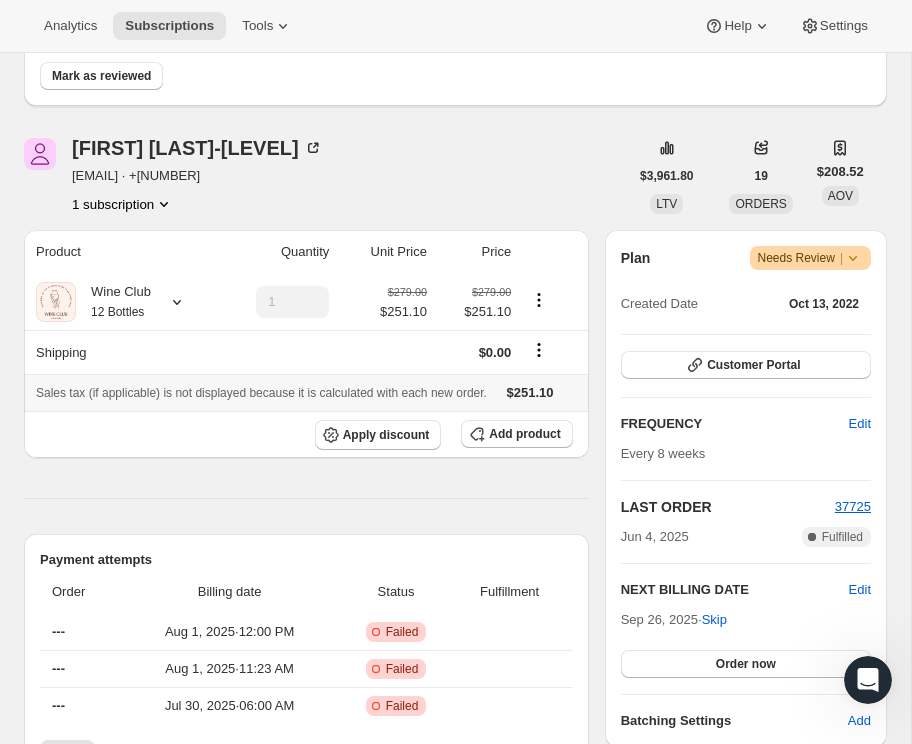 scroll, scrollTop: 180, scrollLeft: 0, axis: vertical 